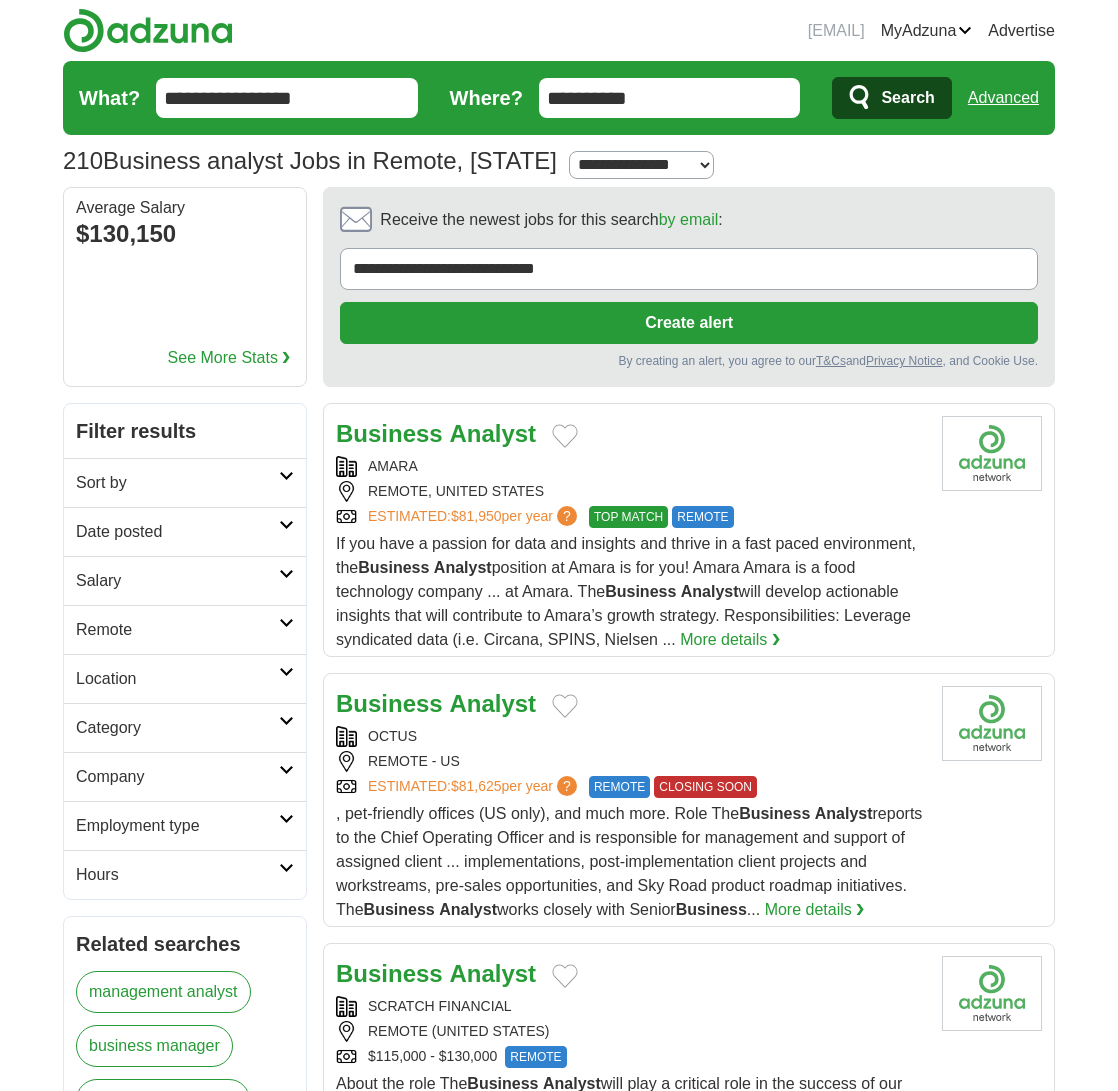 scroll, scrollTop: 1444, scrollLeft: 0, axis: vertical 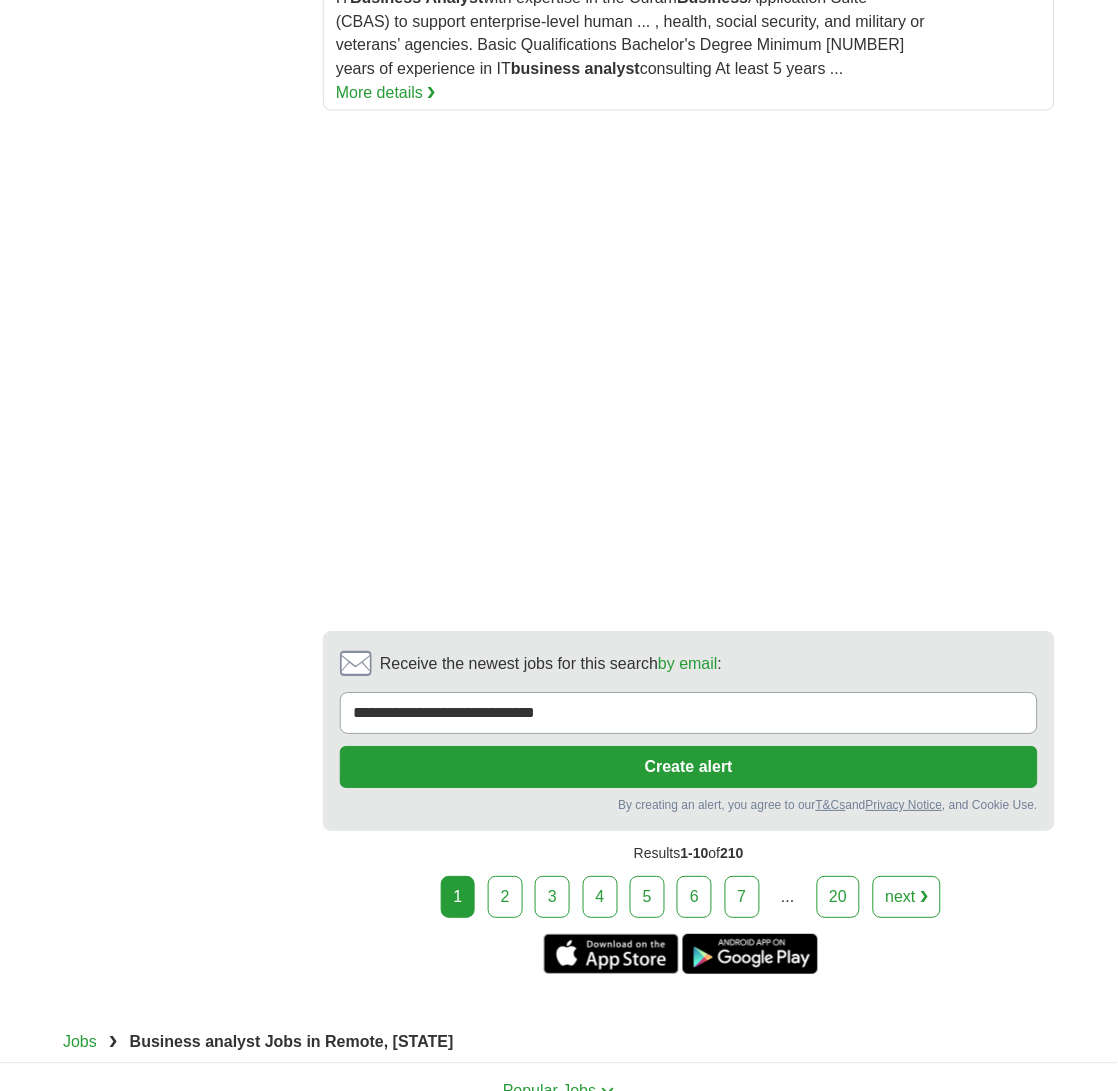 click on "2" at bounding box center (505, 898) 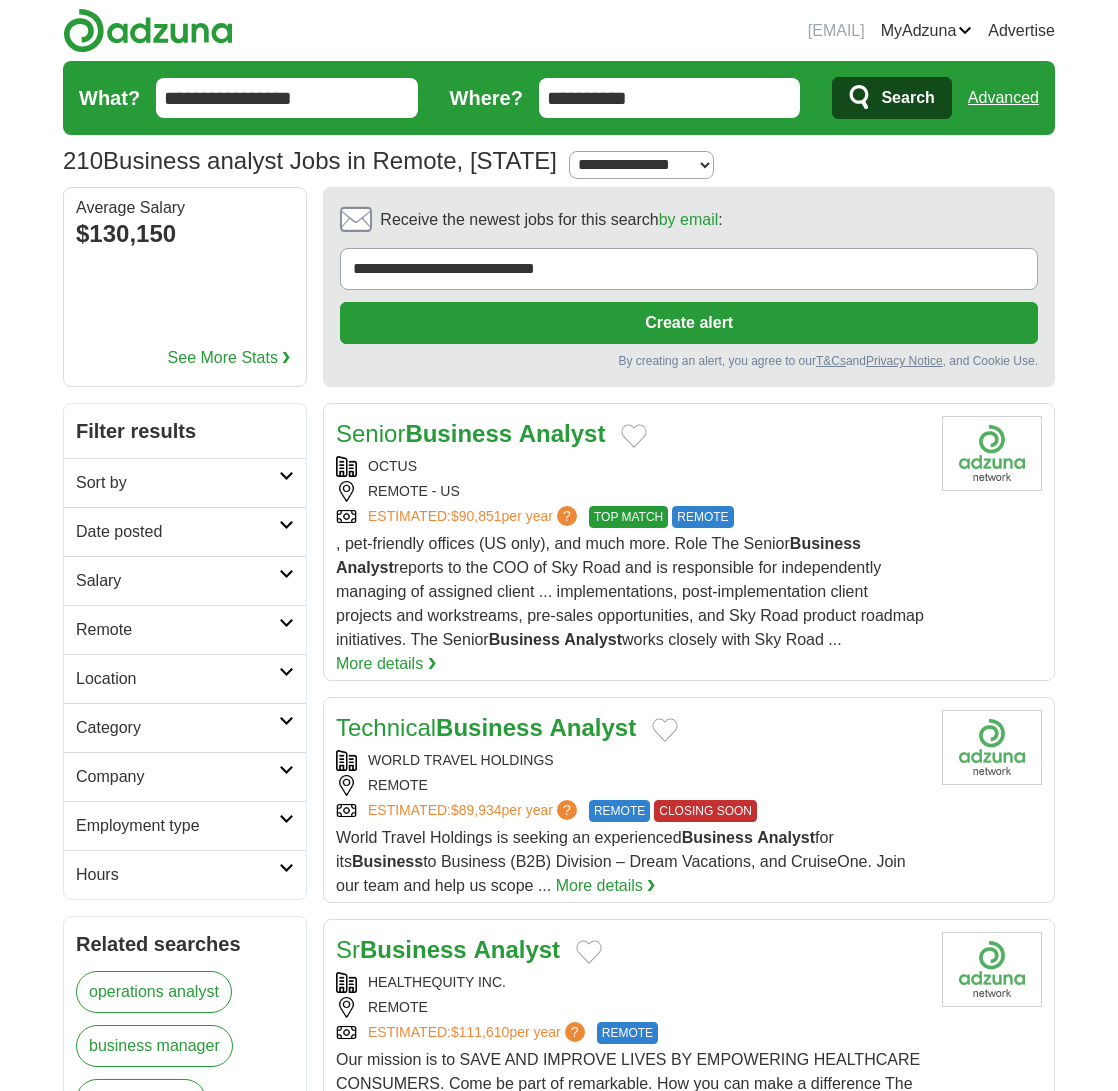 scroll, scrollTop: 0, scrollLeft: 0, axis: both 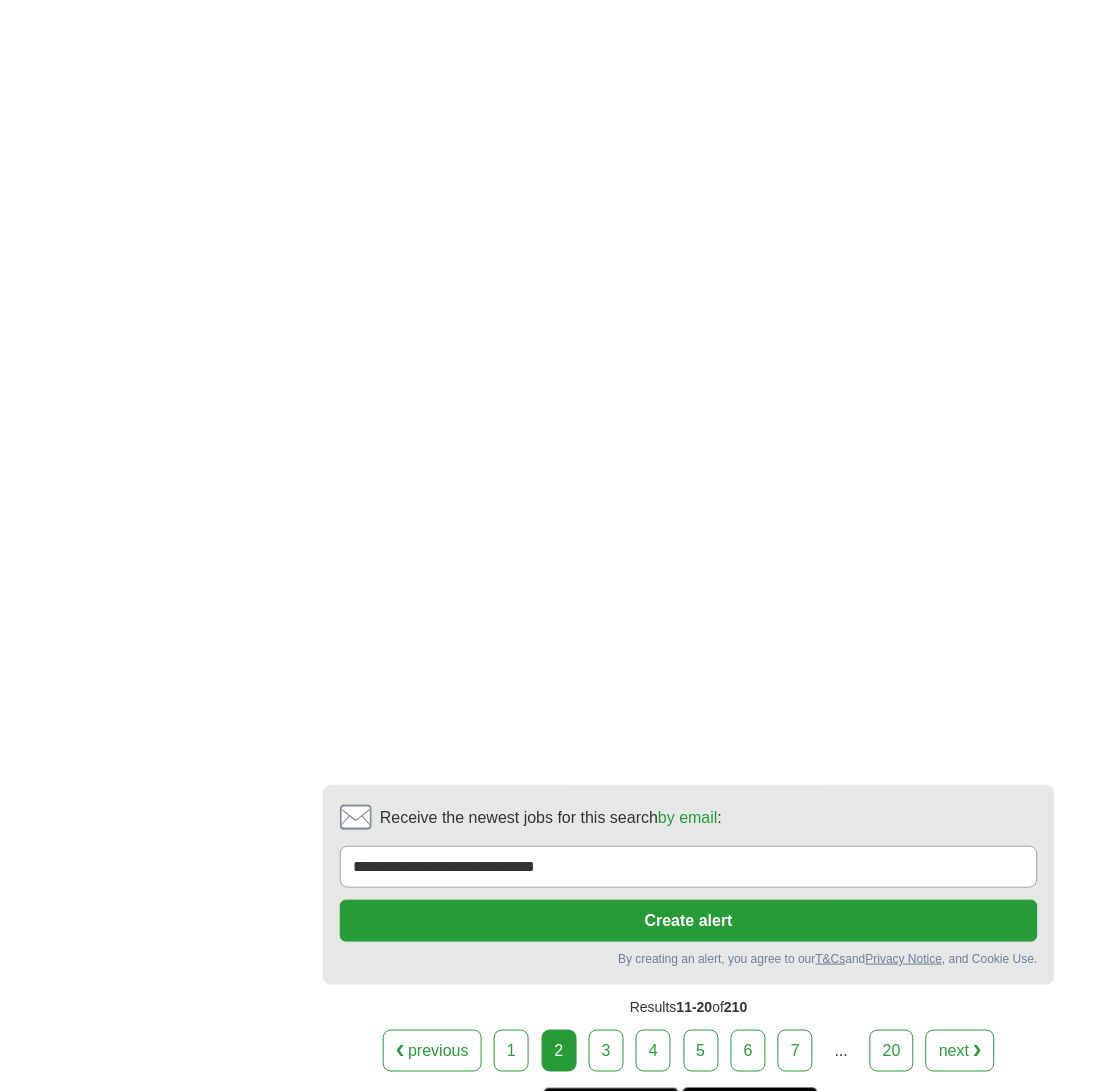 click on "3" at bounding box center [606, 1051] 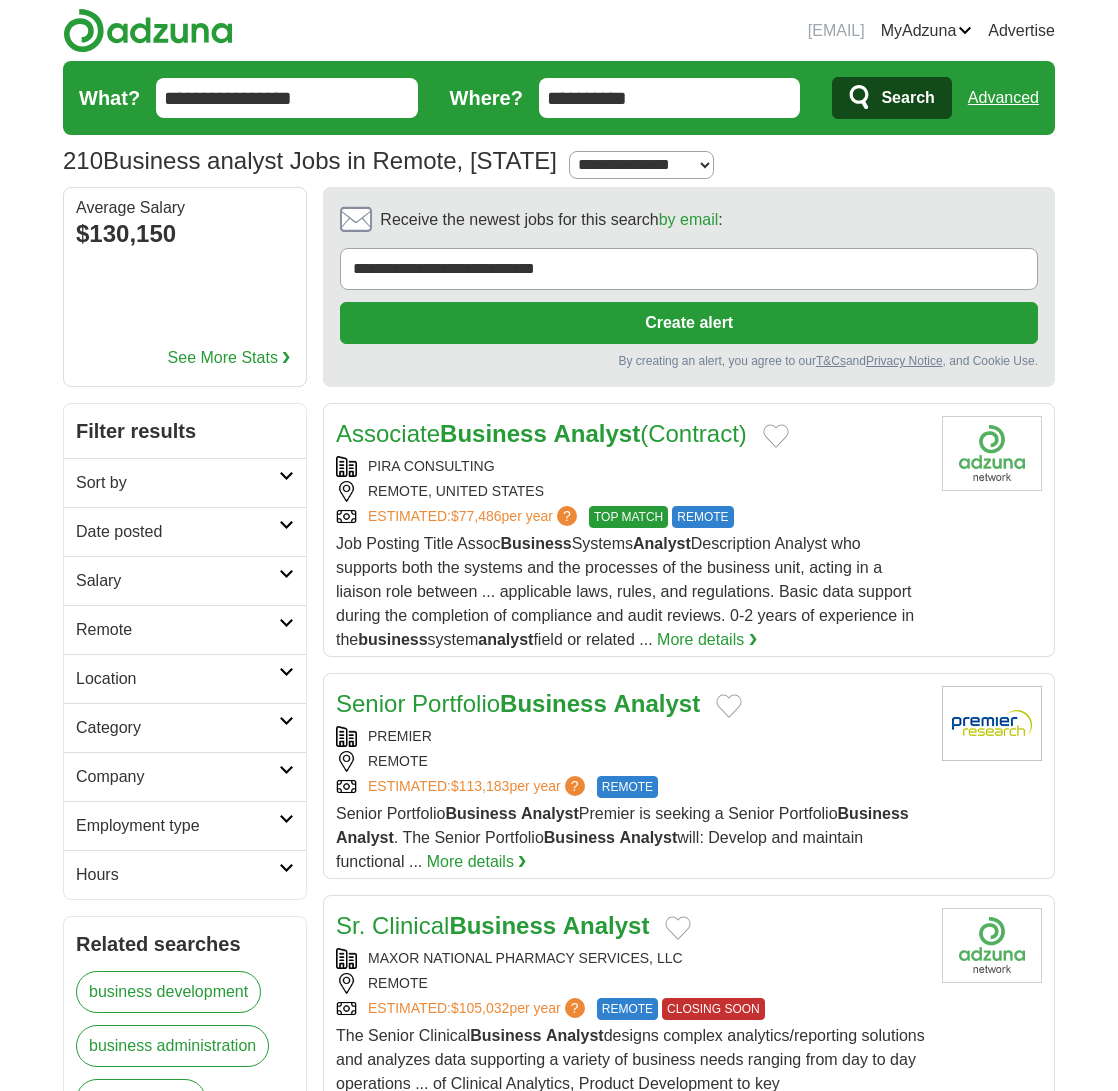 scroll, scrollTop: 0, scrollLeft: 0, axis: both 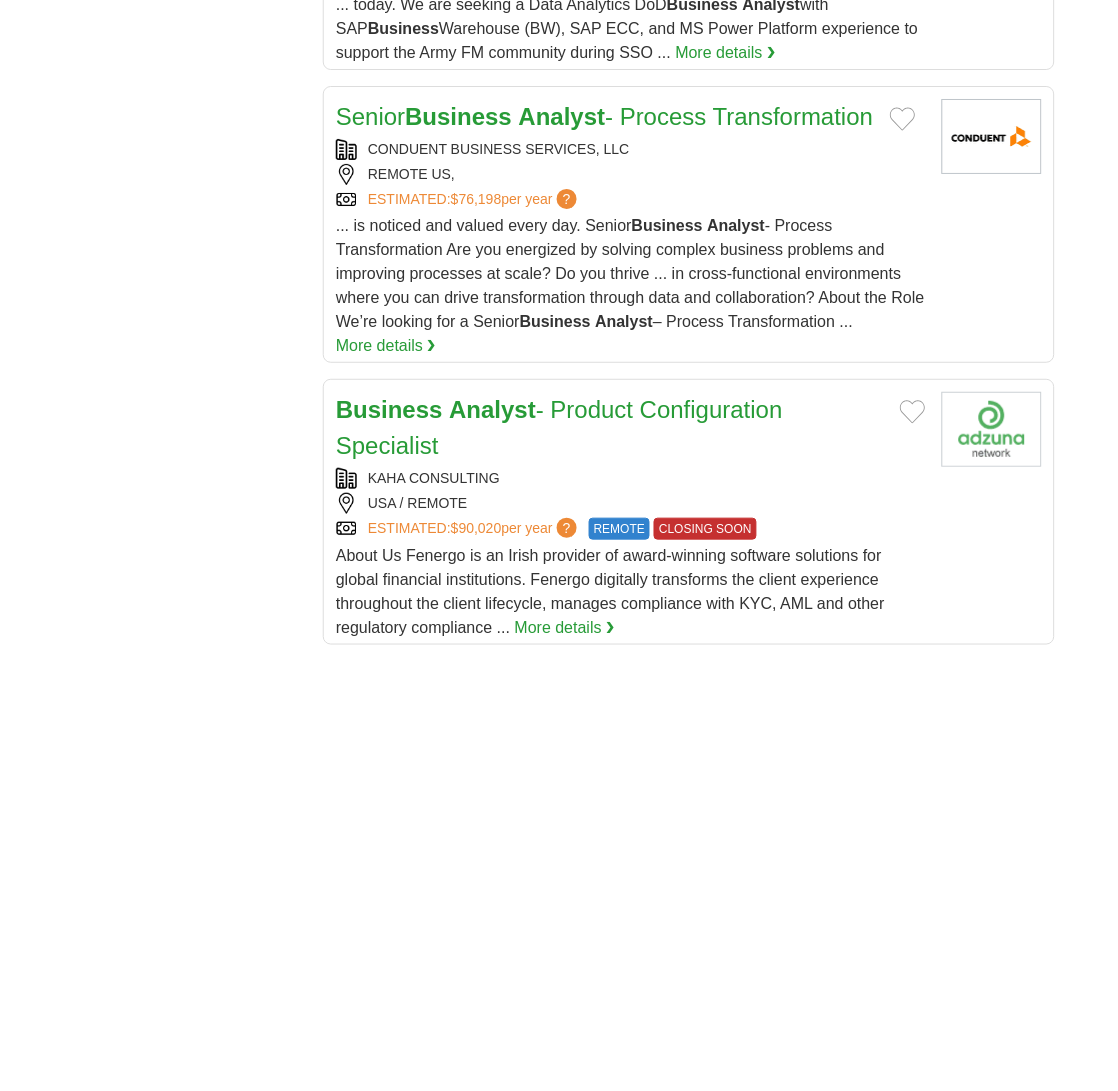 drag, startPoint x: 510, startPoint y: 267, endPoint x: 441, endPoint y: 123, distance: 159.6778 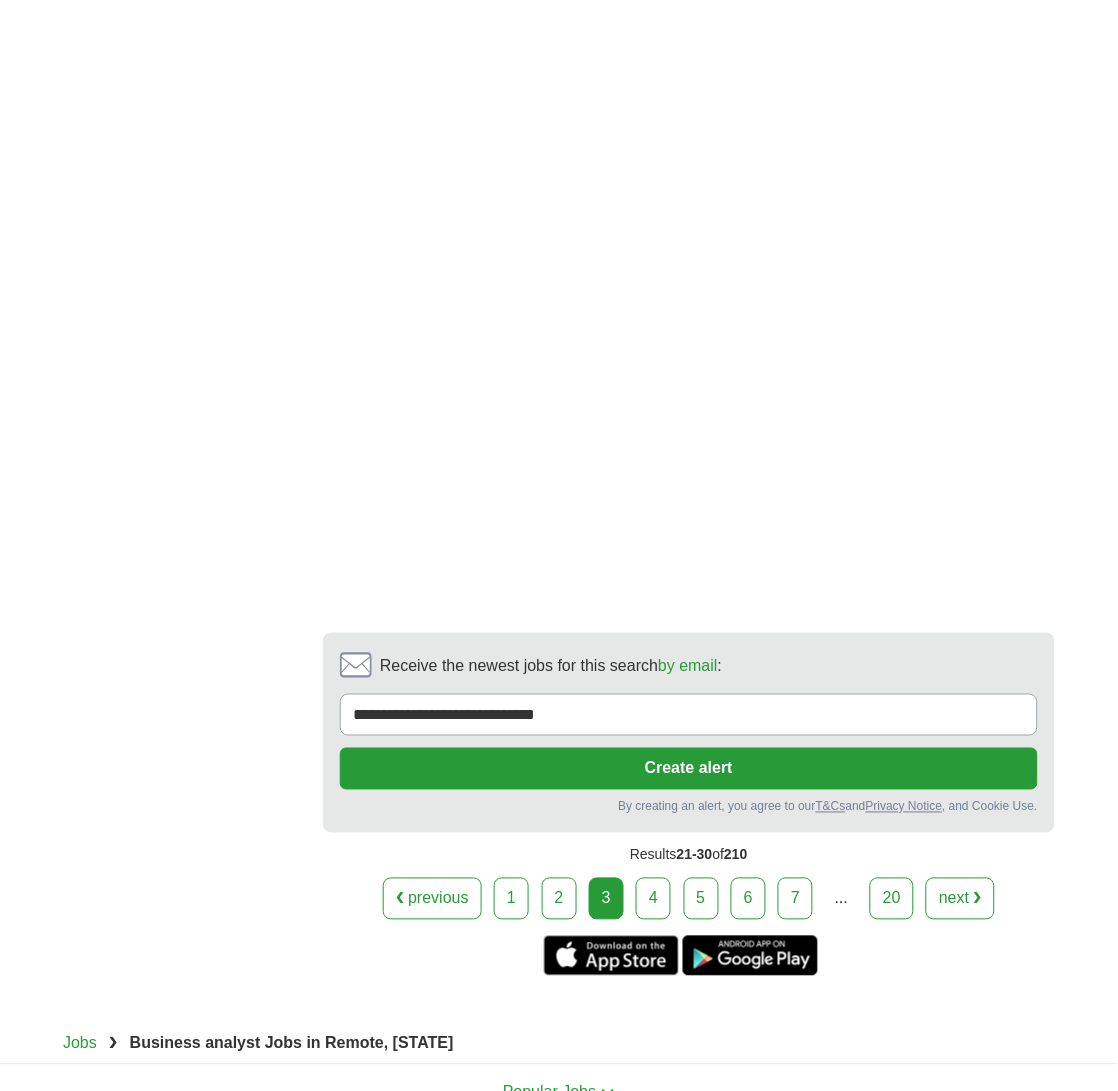 scroll, scrollTop: 3777, scrollLeft: 0, axis: vertical 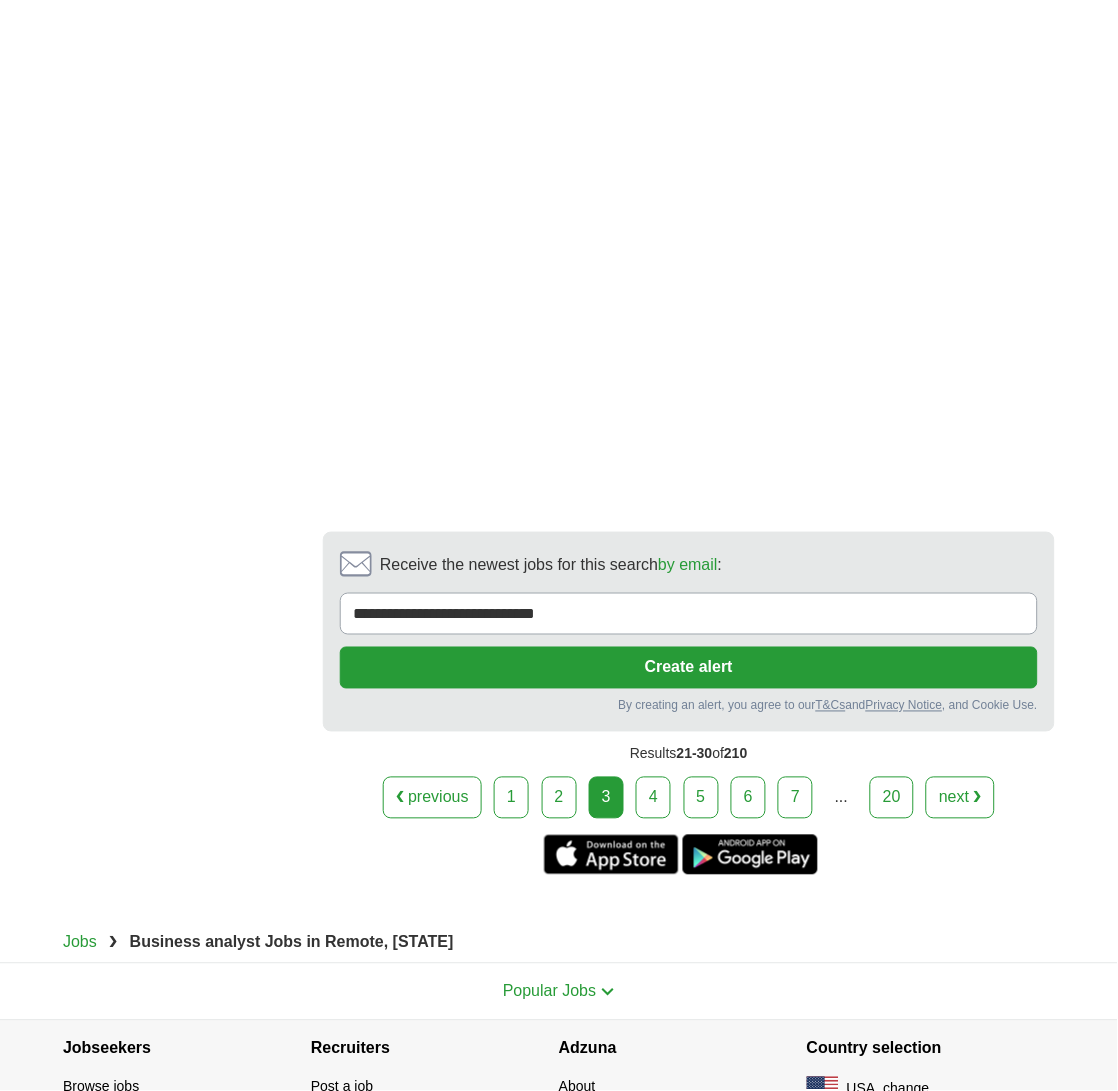 click on "4" at bounding box center [653, 798] 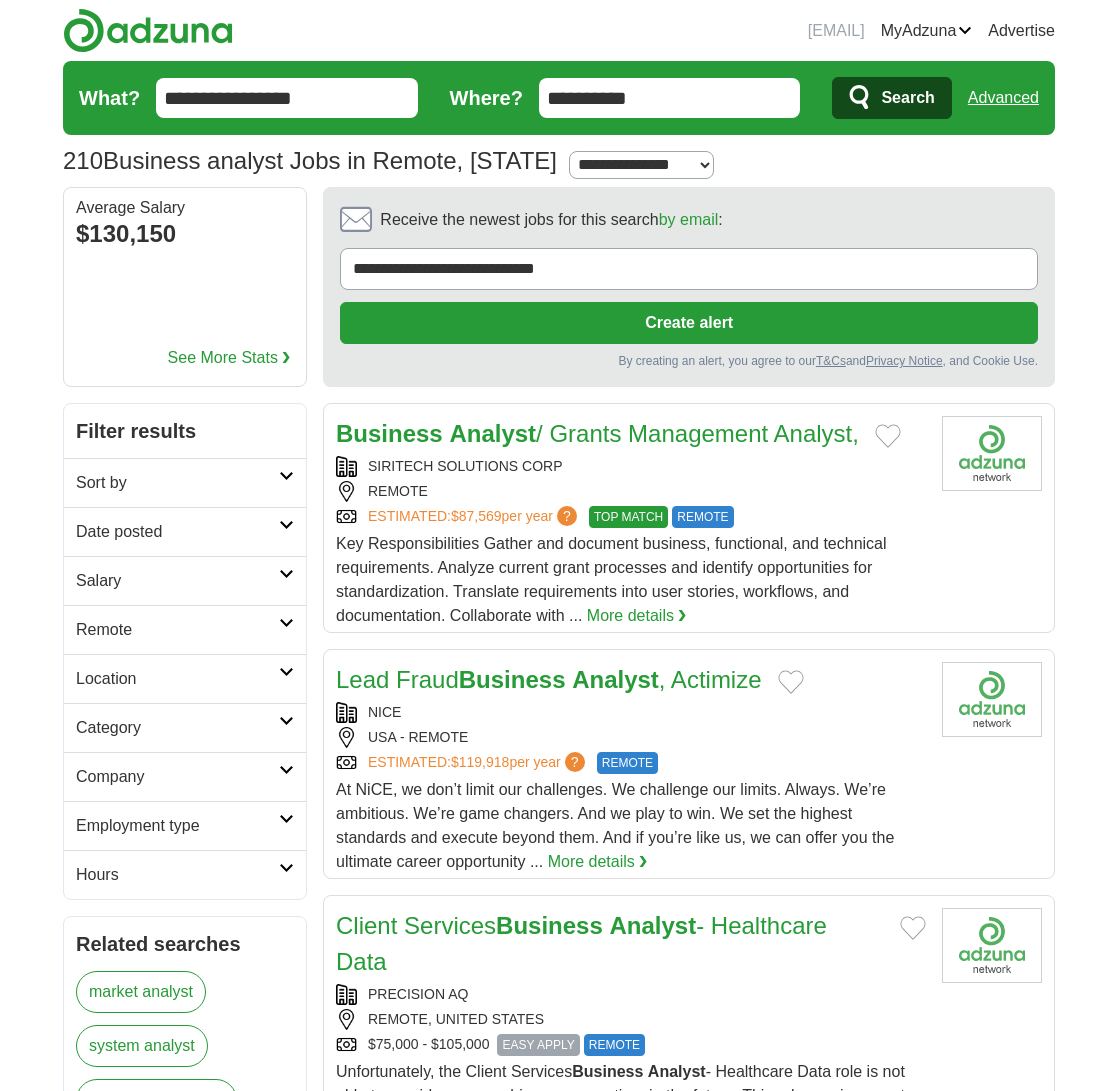 scroll, scrollTop: 0, scrollLeft: 0, axis: both 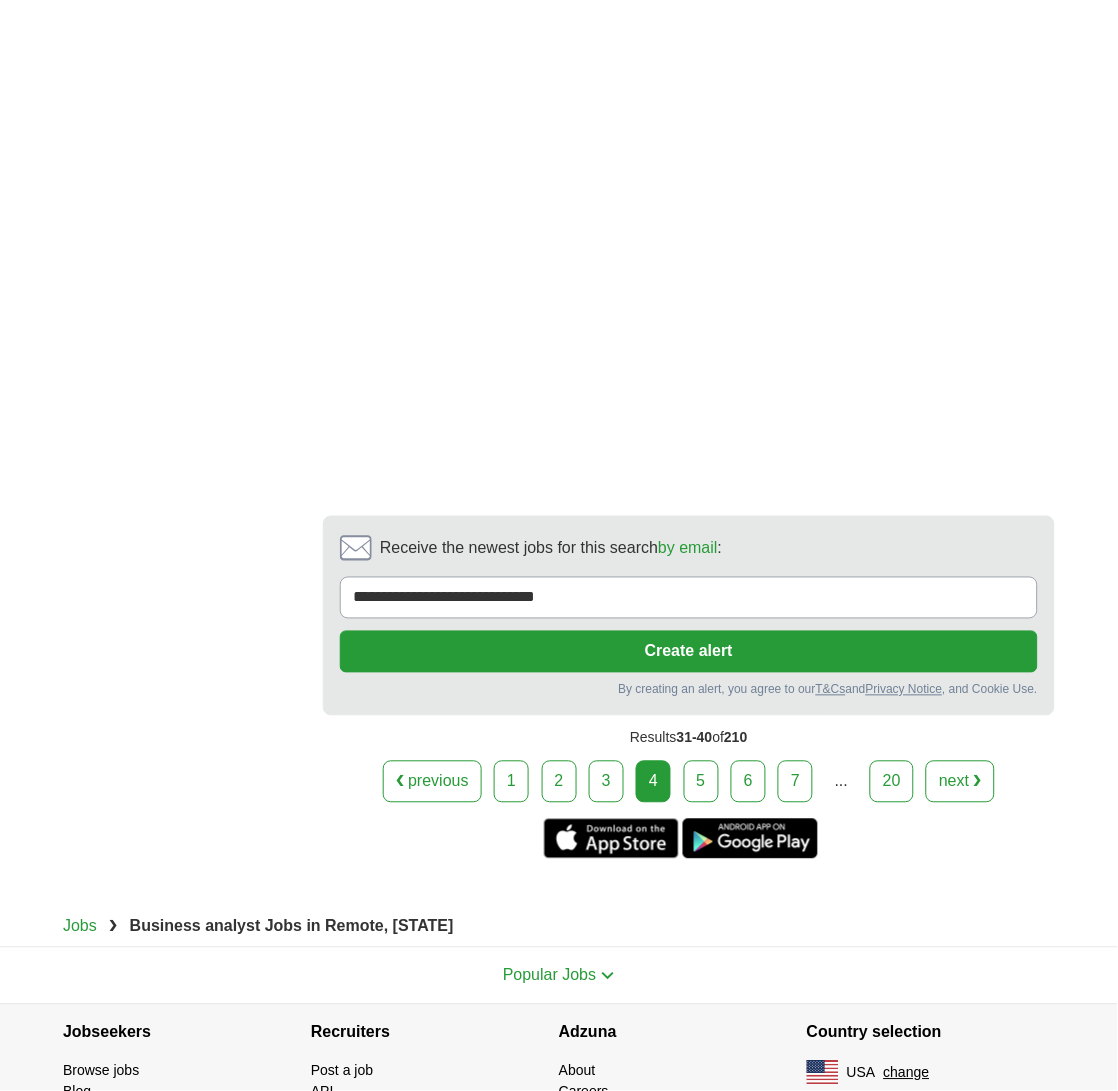 click on "5" at bounding box center (701, 782) 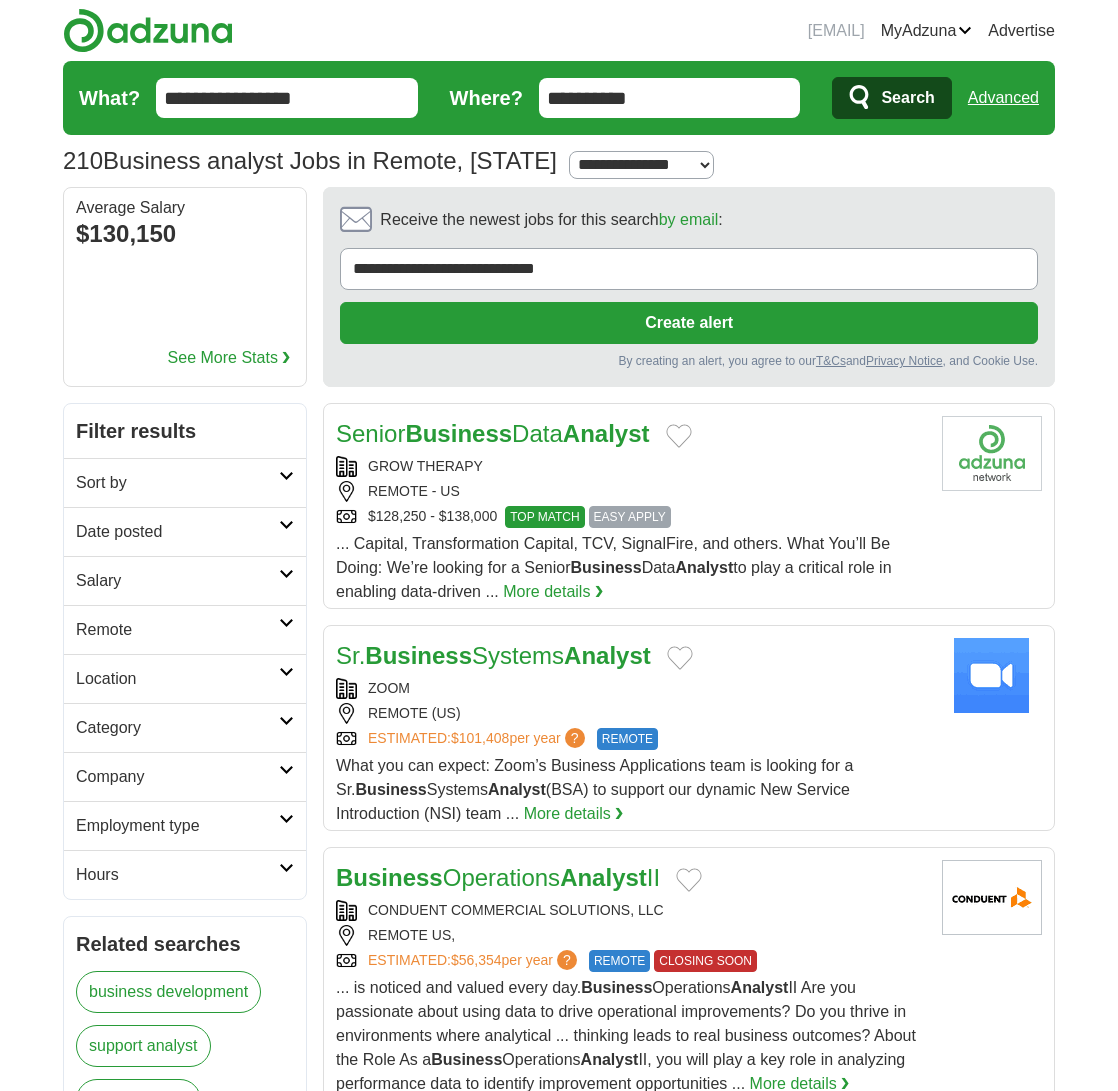 scroll, scrollTop: 0, scrollLeft: 0, axis: both 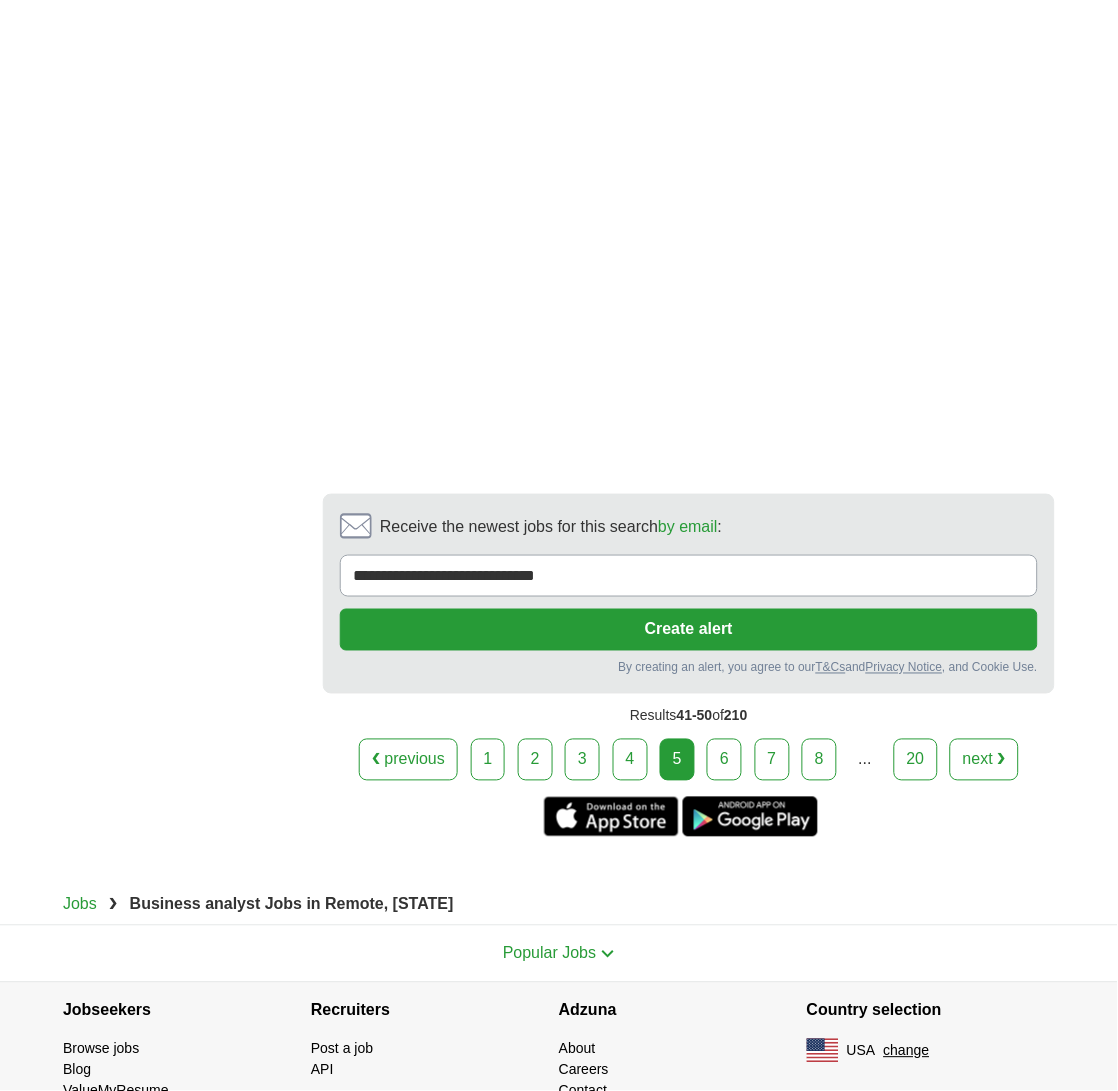 click on "6" at bounding box center [724, 760] 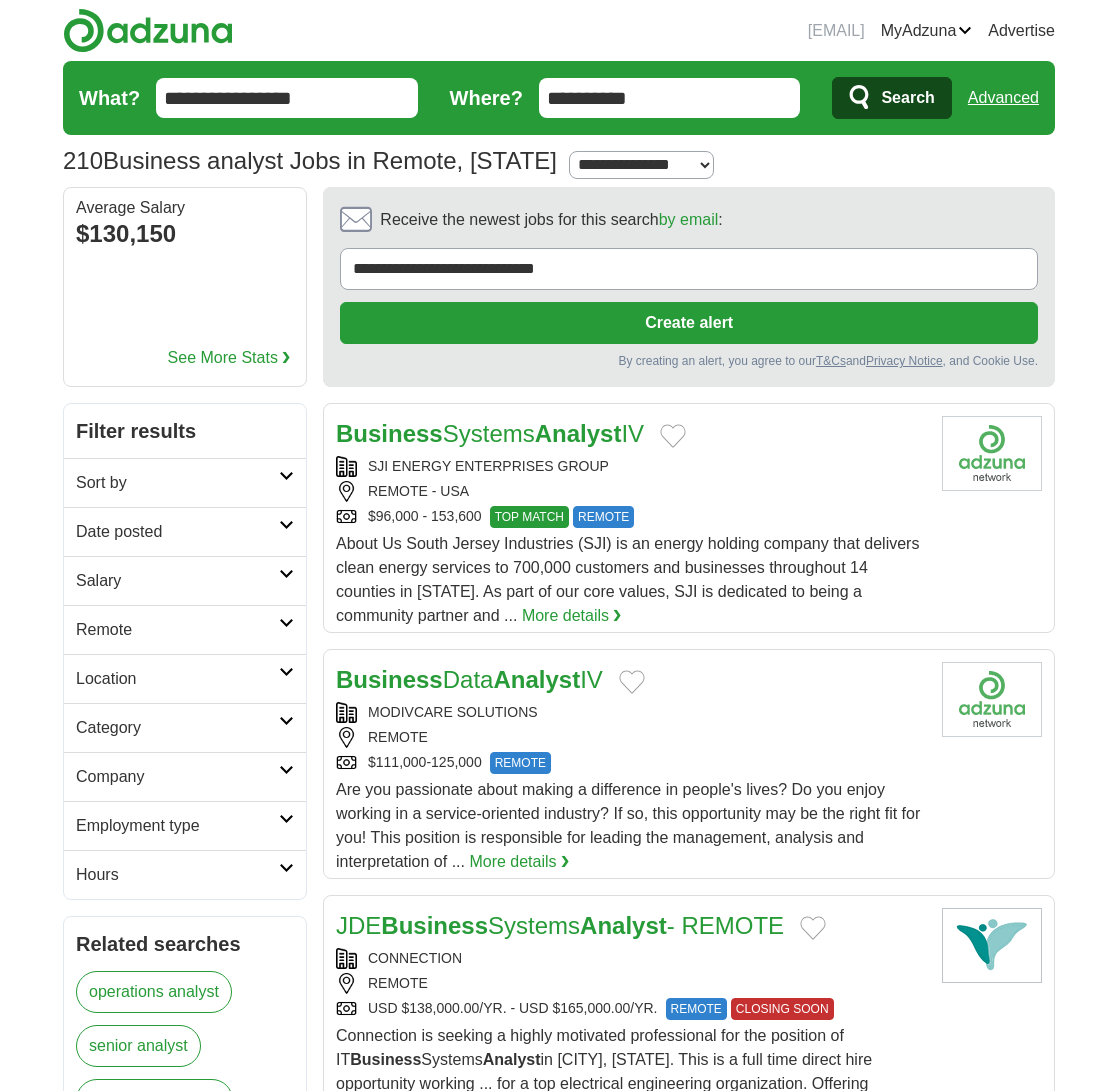 scroll, scrollTop: 0, scrollLeft: 0, axis: both 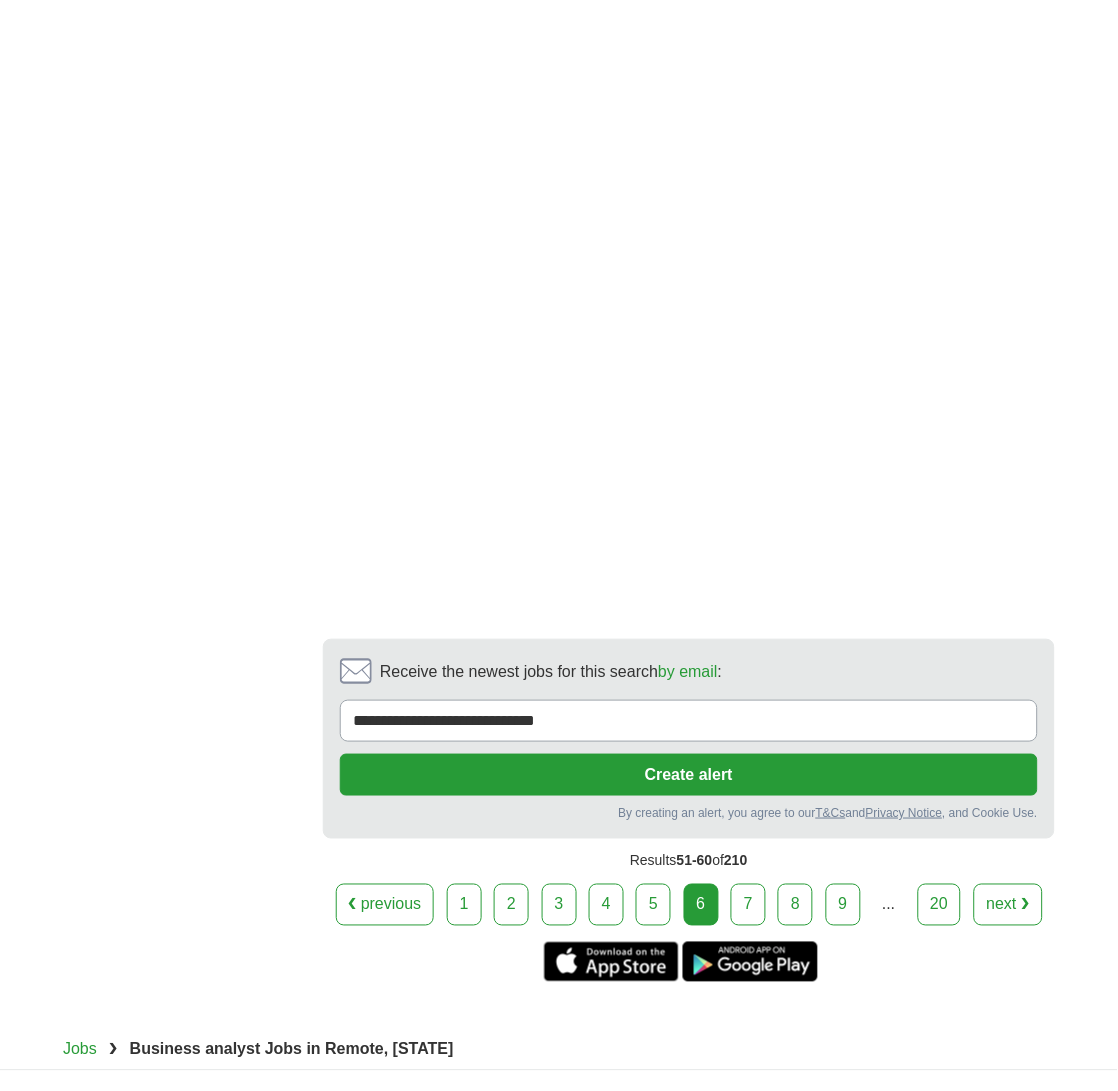 click on "7" at bounding box center [748, 905] 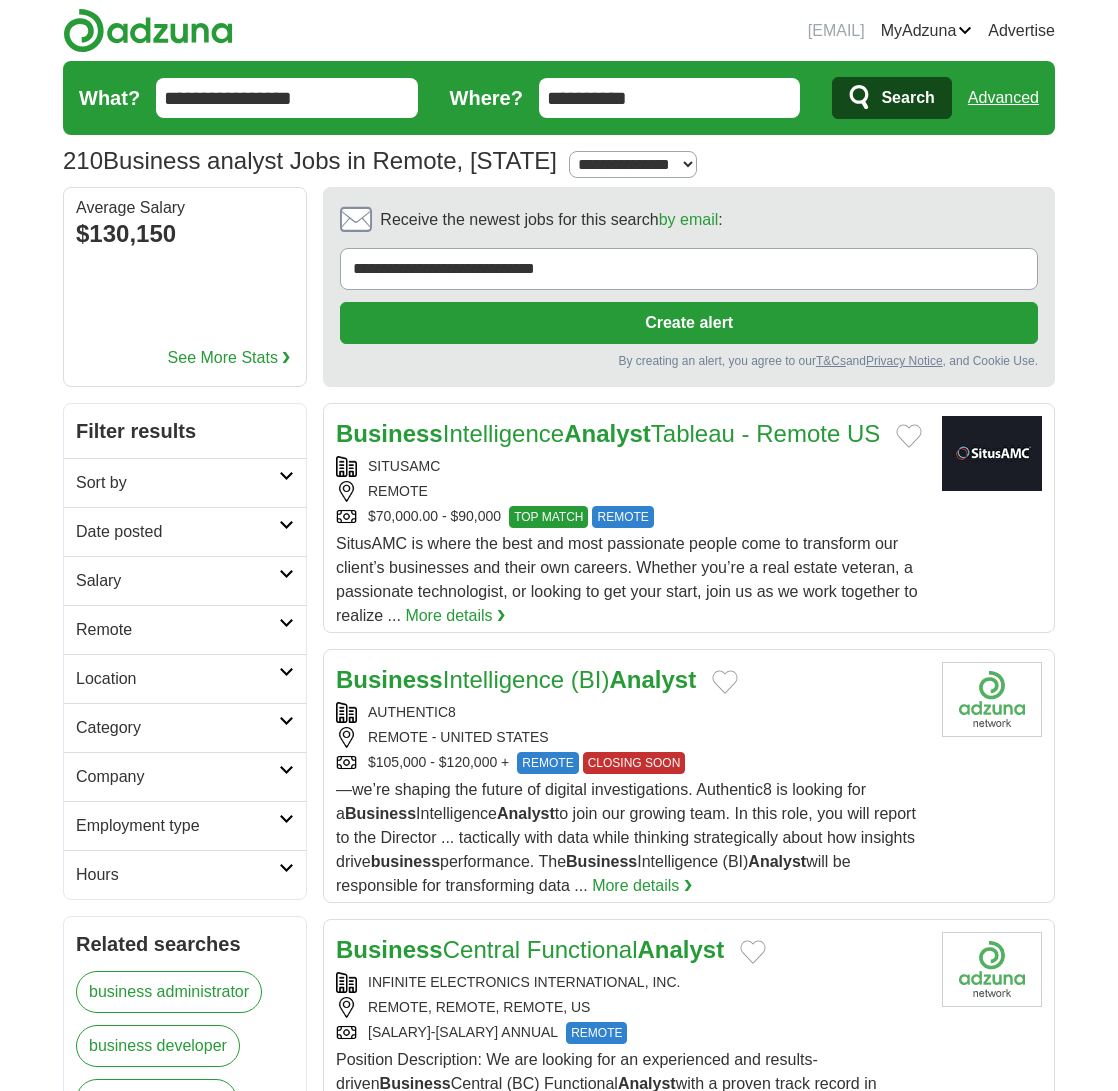 scroll, scrollTop: 0, scrollLeft: 0, axis: both 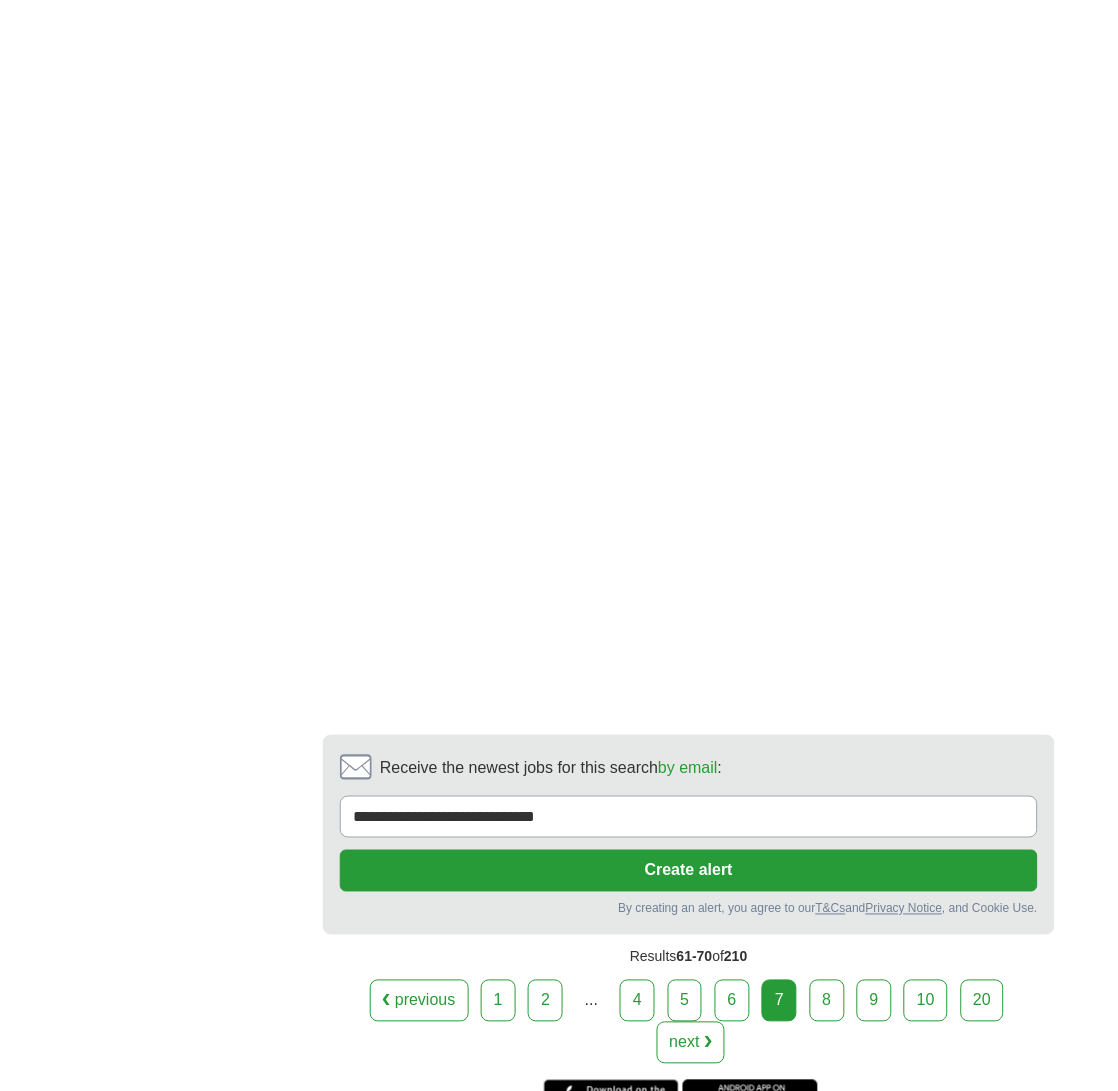 click on "8" at bounding box center [827, 1001] 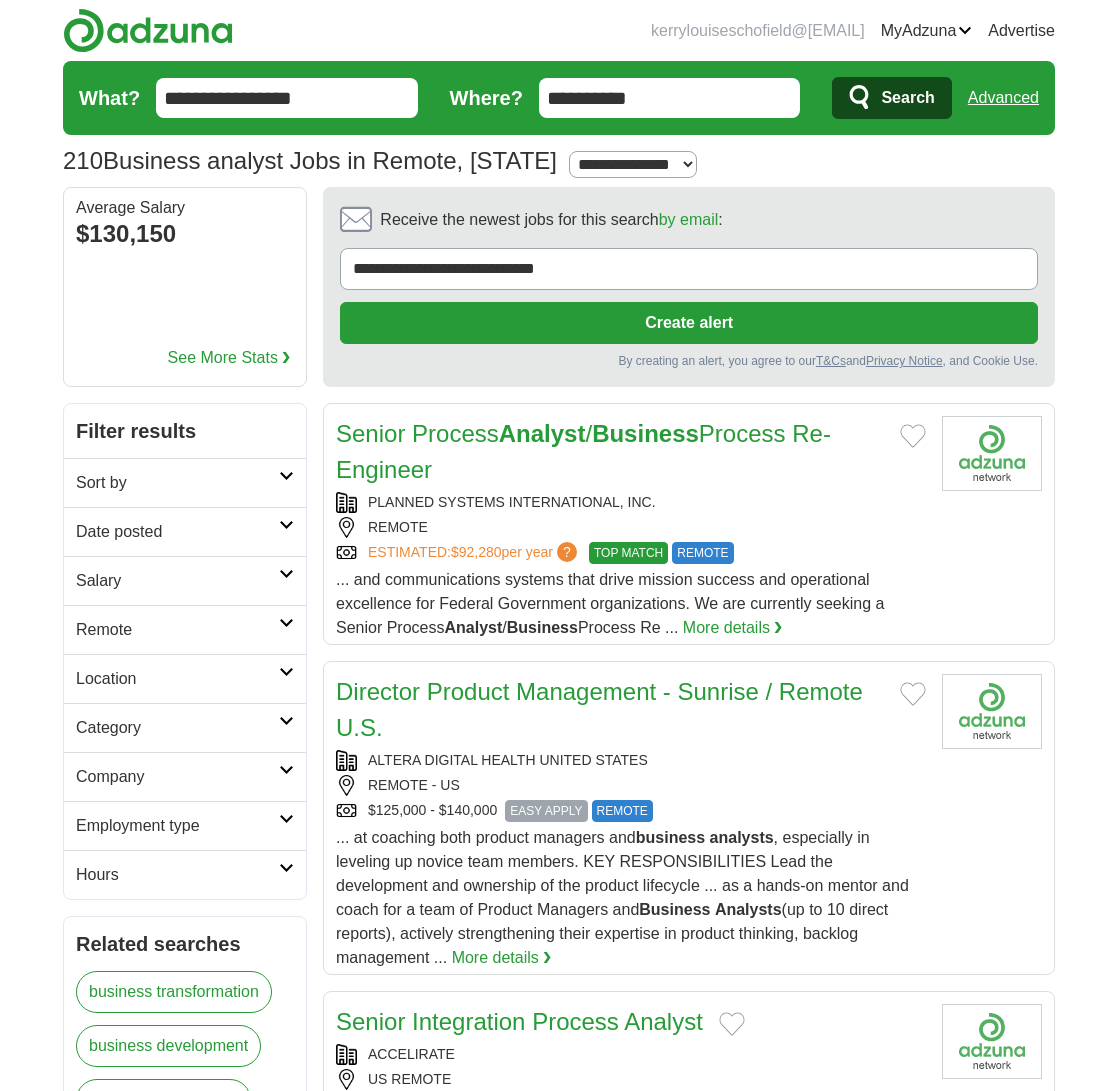 scroll, scrollTop: 0, scrollLeft: 0, axis: both 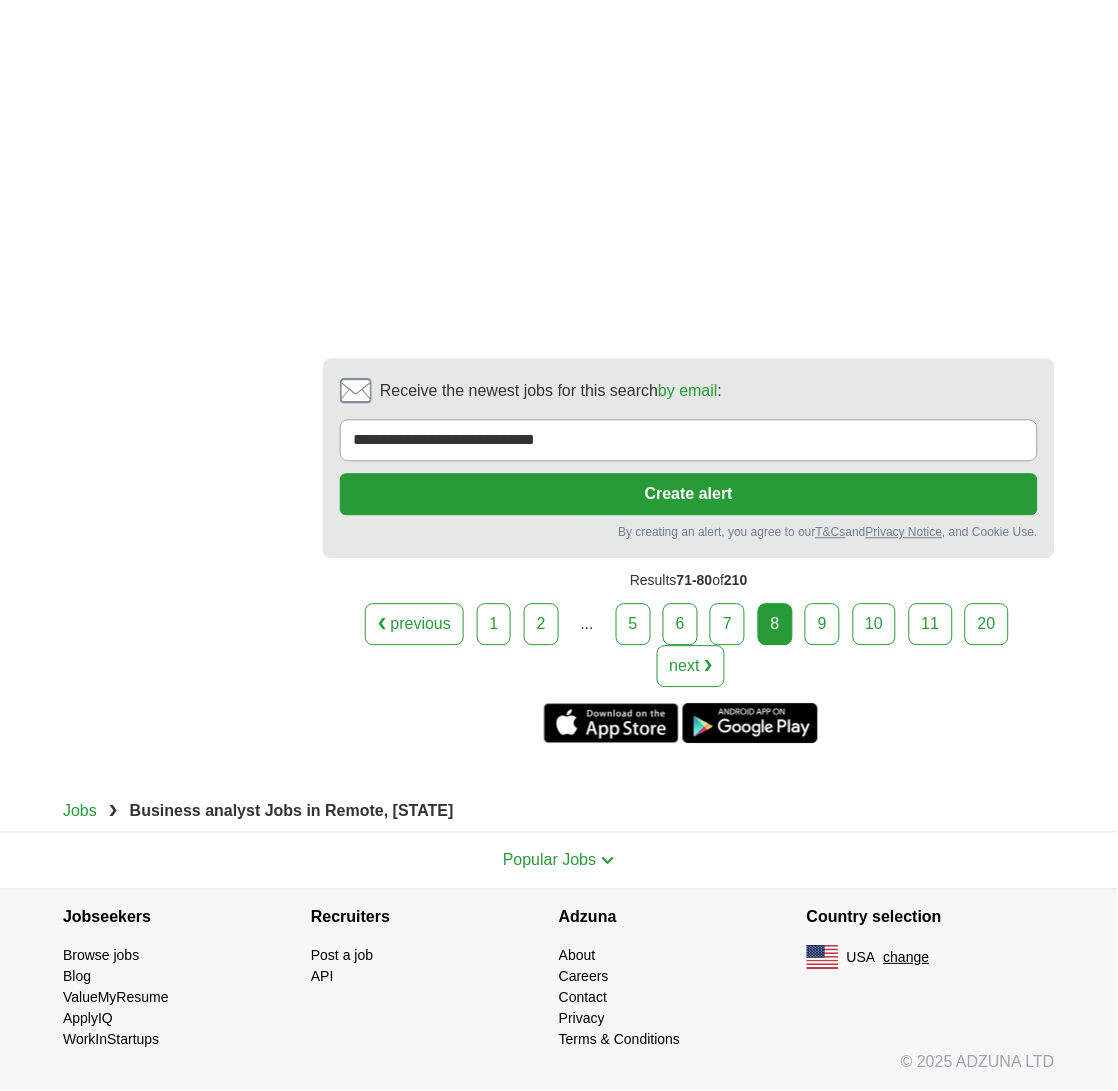 click on "9" at bounding box center [822, 625] 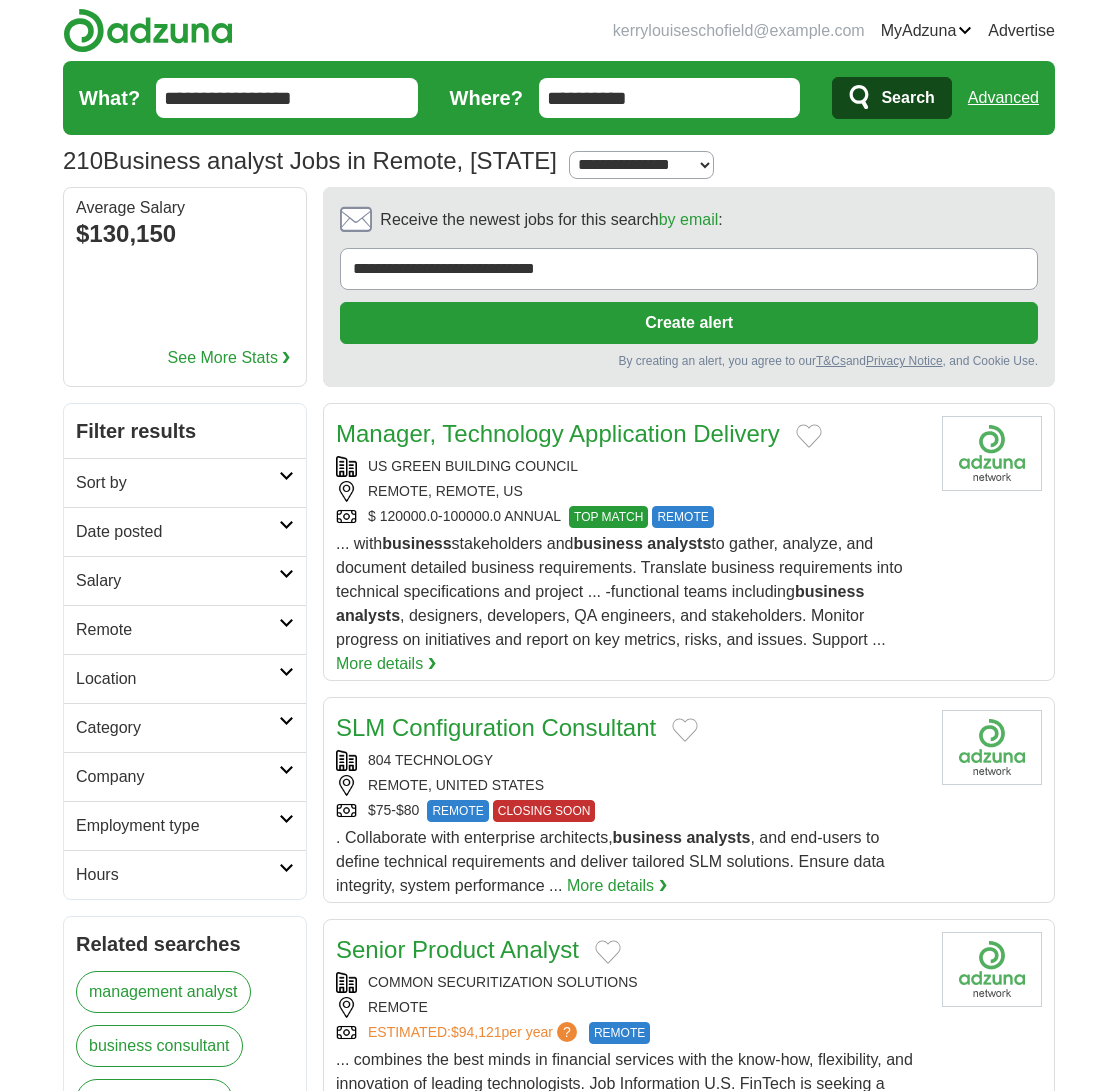 scroll, scrollTop: 0, scrollLeft: 0, axis: both 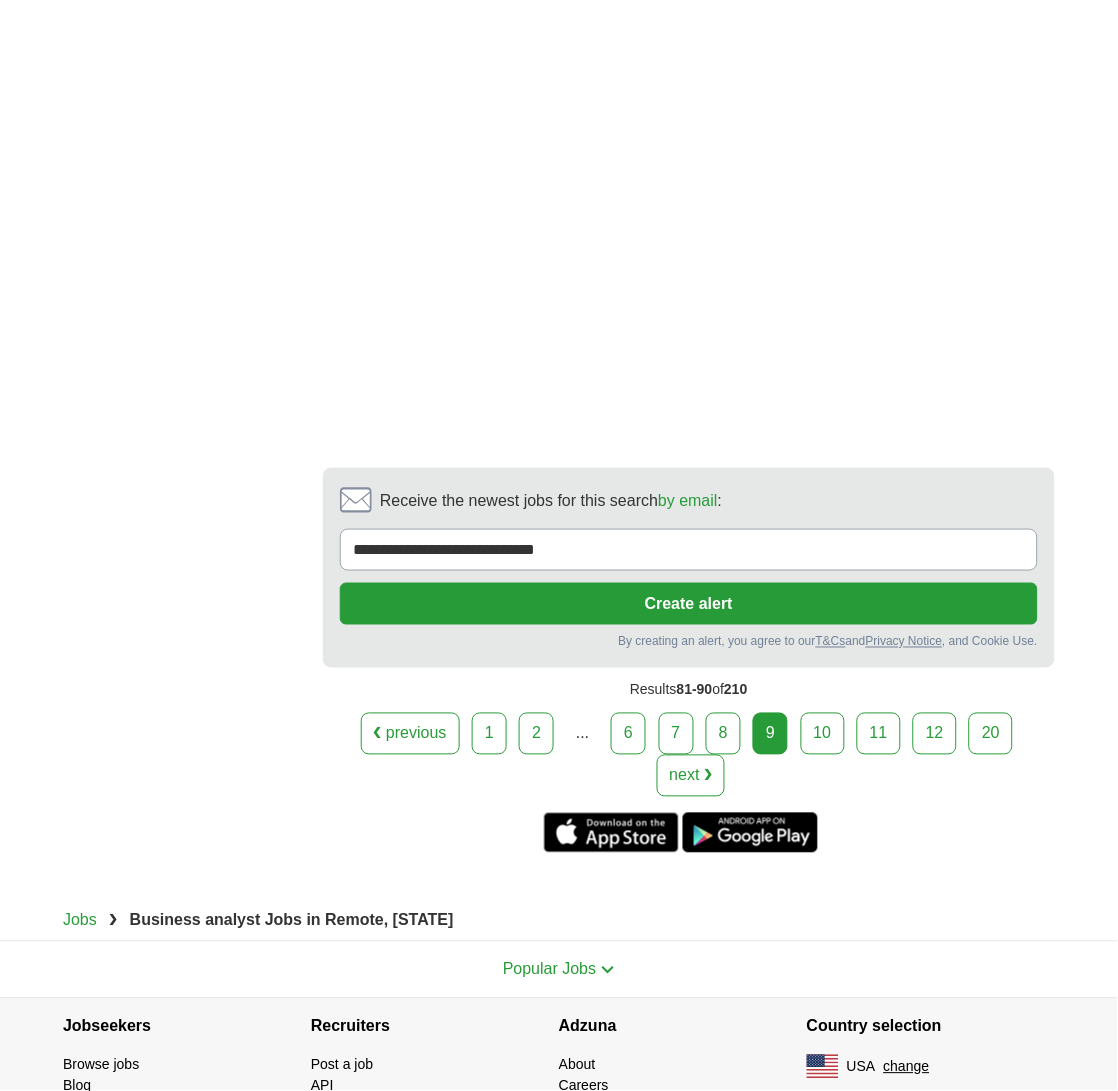 click on "10" at bounding box center (823, 734) 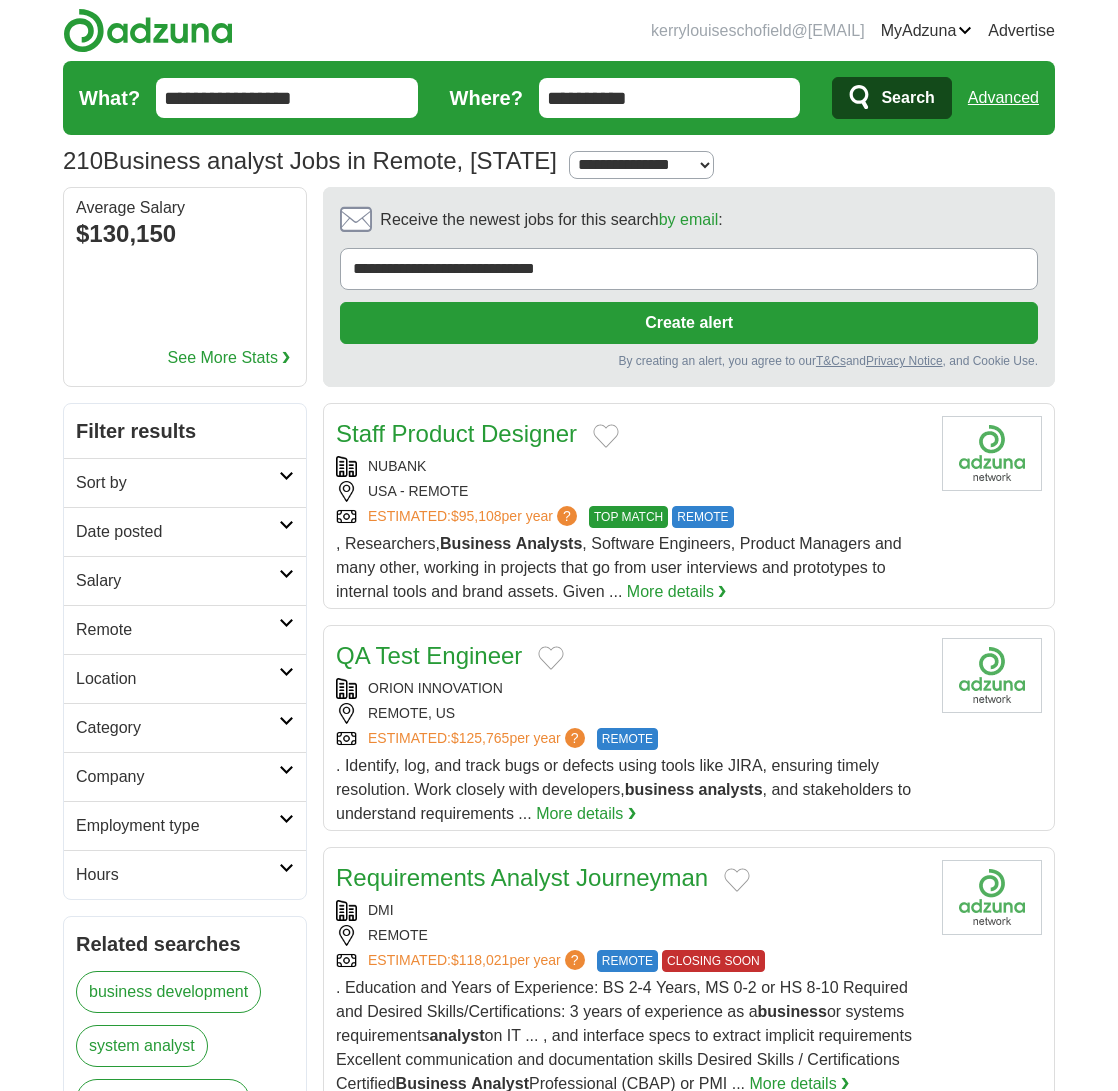 scroll, scrollTop: 0, scrollLeft: 0, axis: both 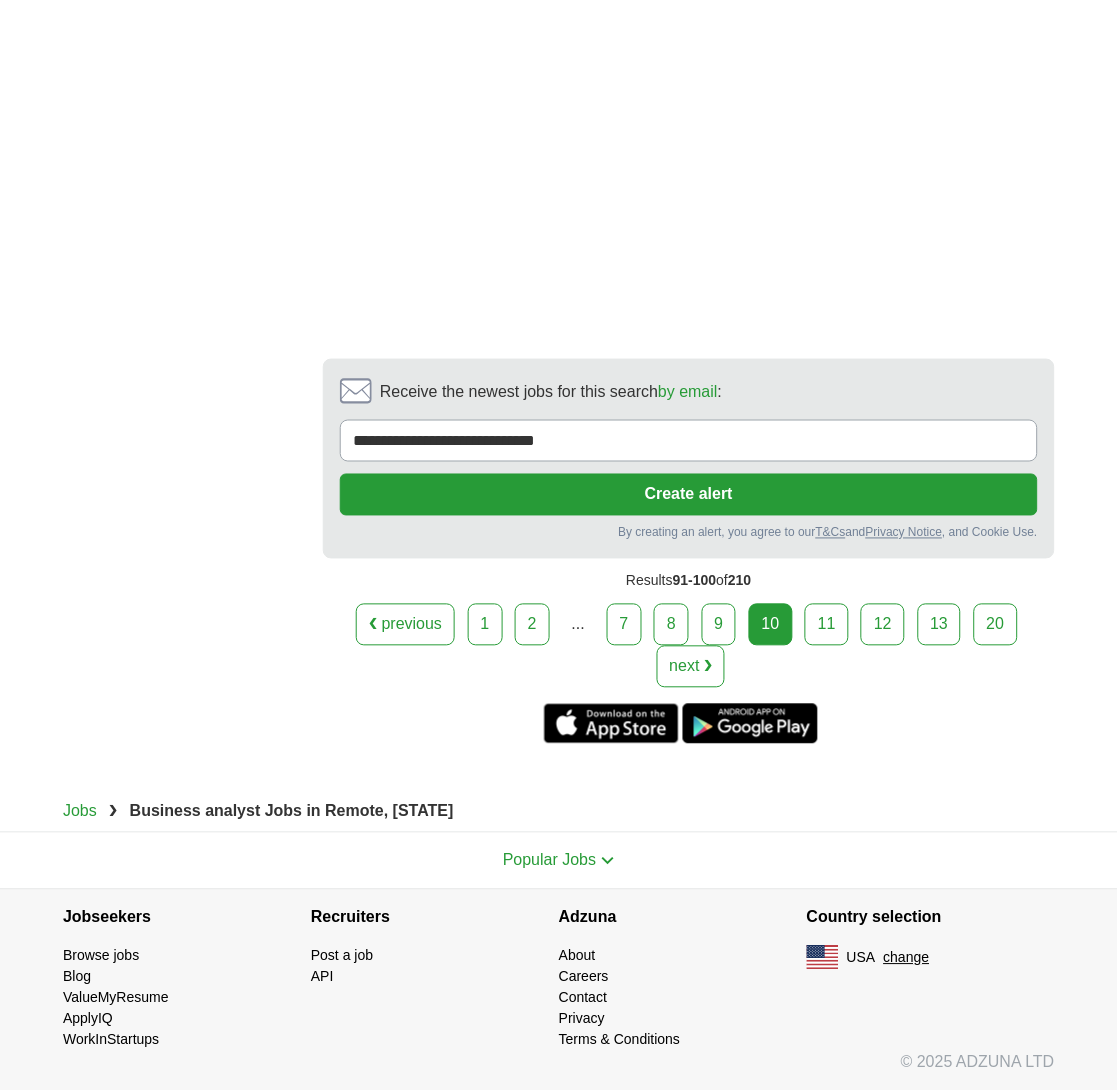 click on "11" at bounding box center (827, 625) 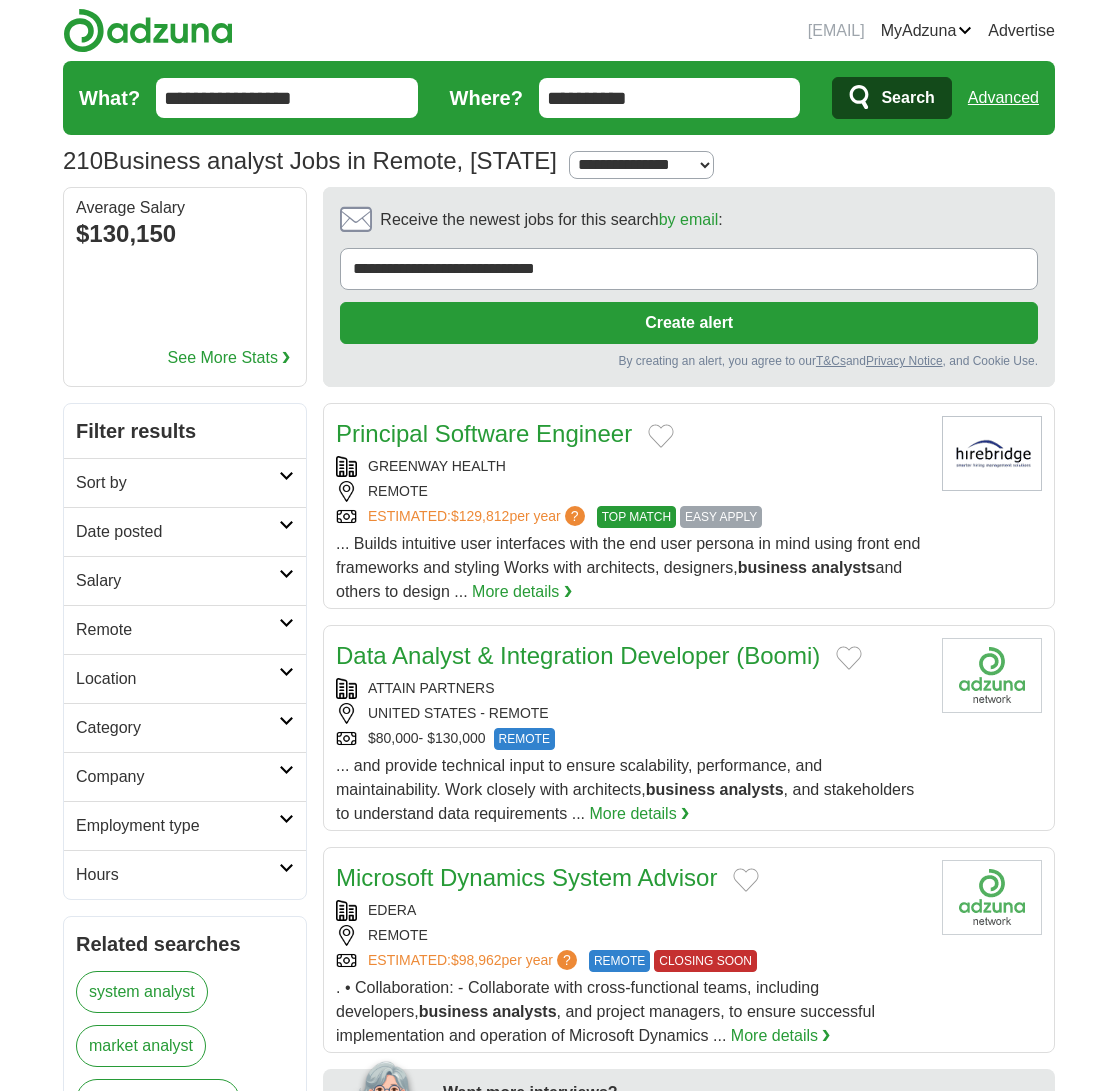 scroll, scrollTop: 0, scrollLeft: 0, axis: both 